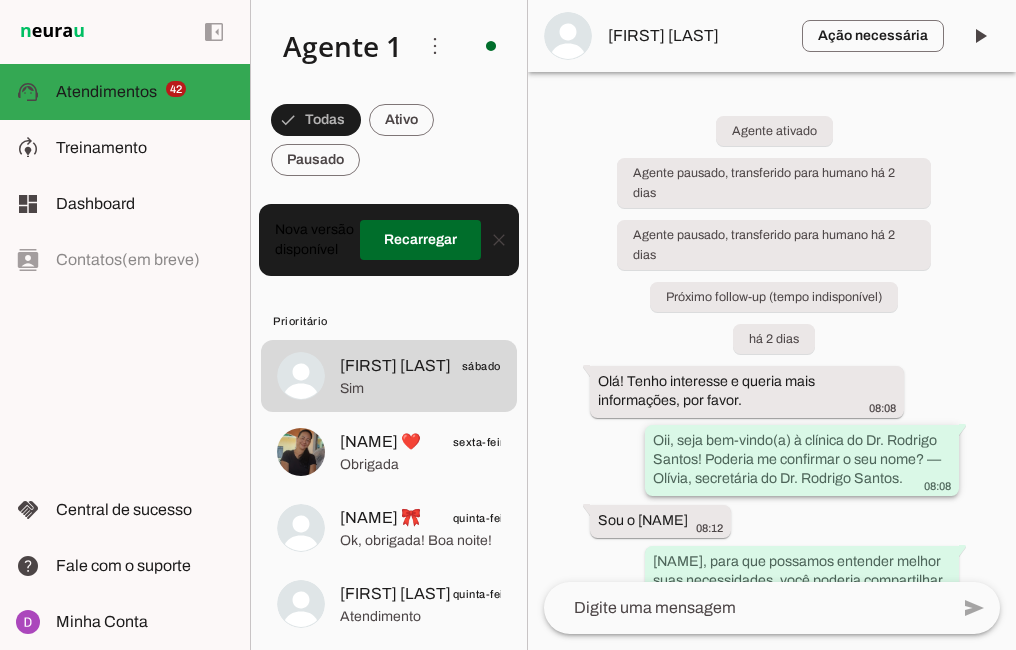 scroll, scrollTop: 0, scrollLeft: 0, axis: both 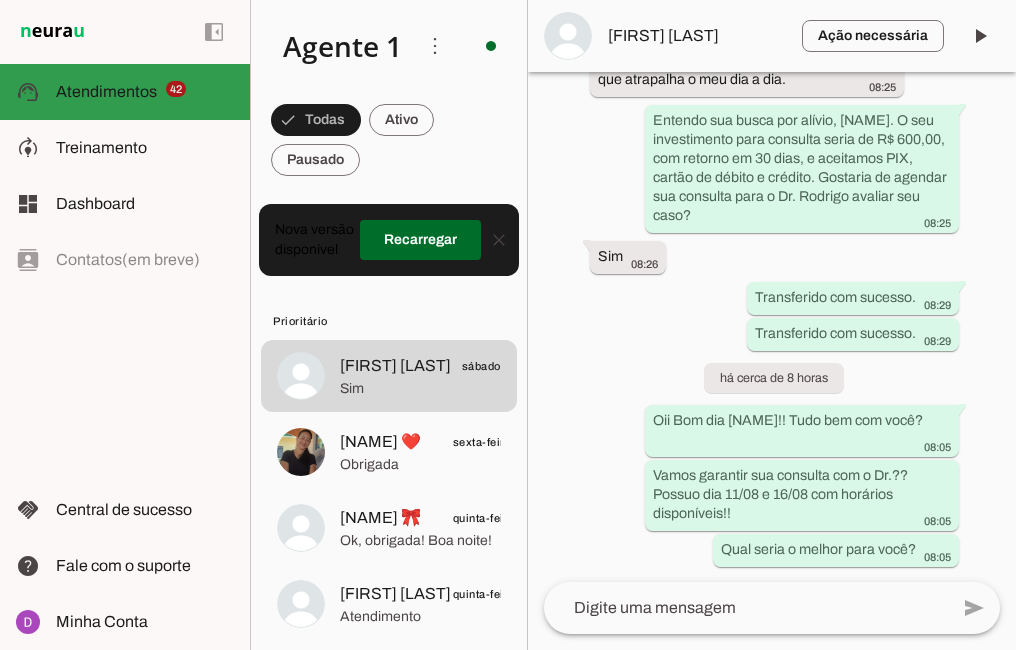 click on "support_agent
Atendimentos
Atendimentos
42" at bounding box center (125, 92) 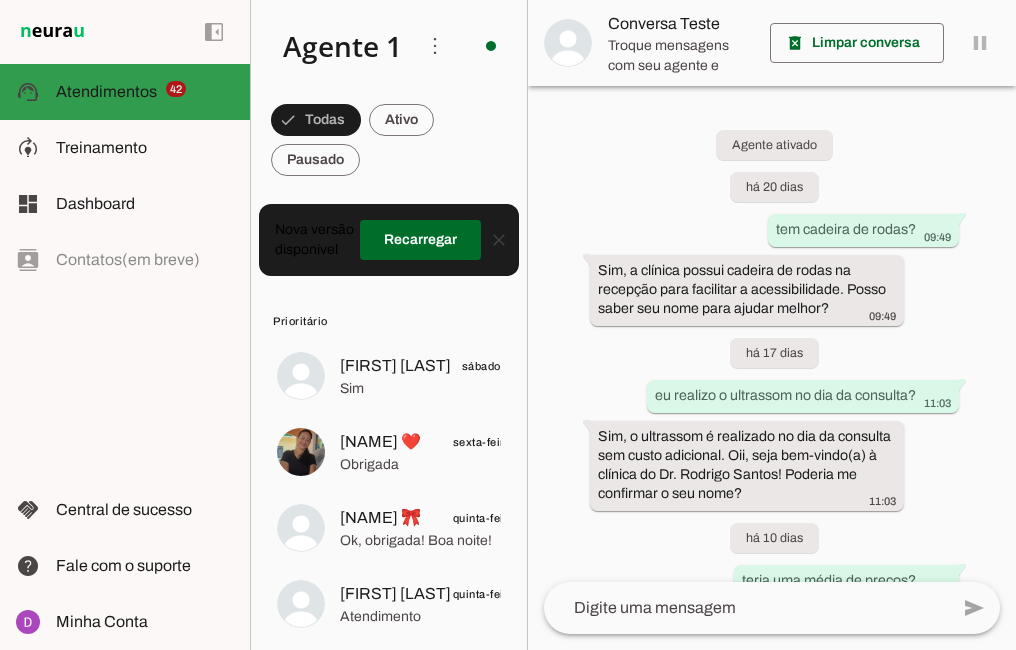 scroll, scrollTop: 325, scrollLeft: 0, axis: vertical 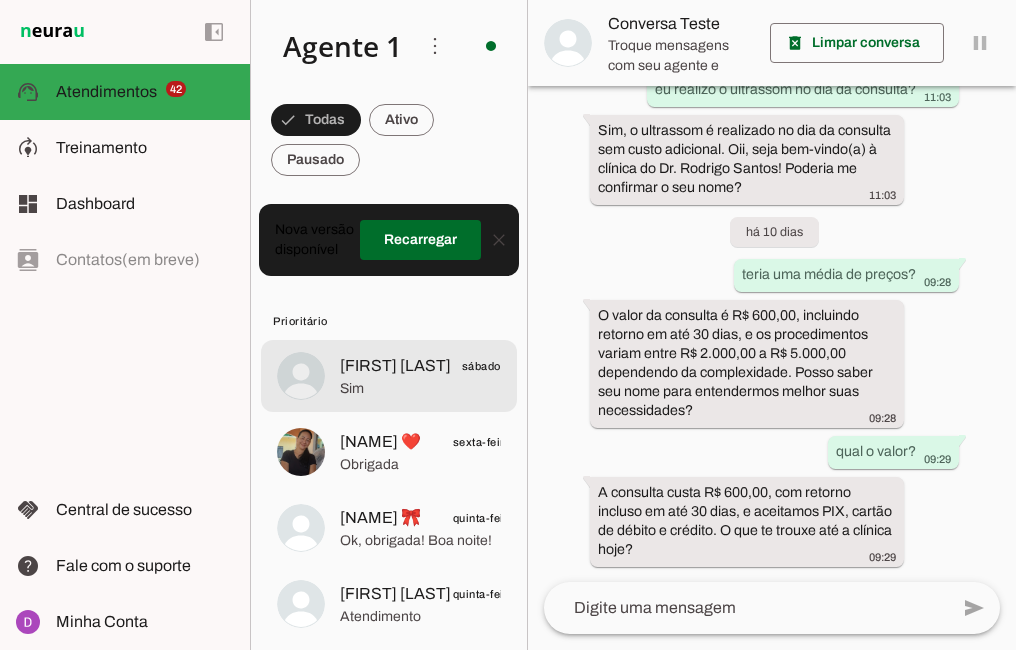 click on "Sim" 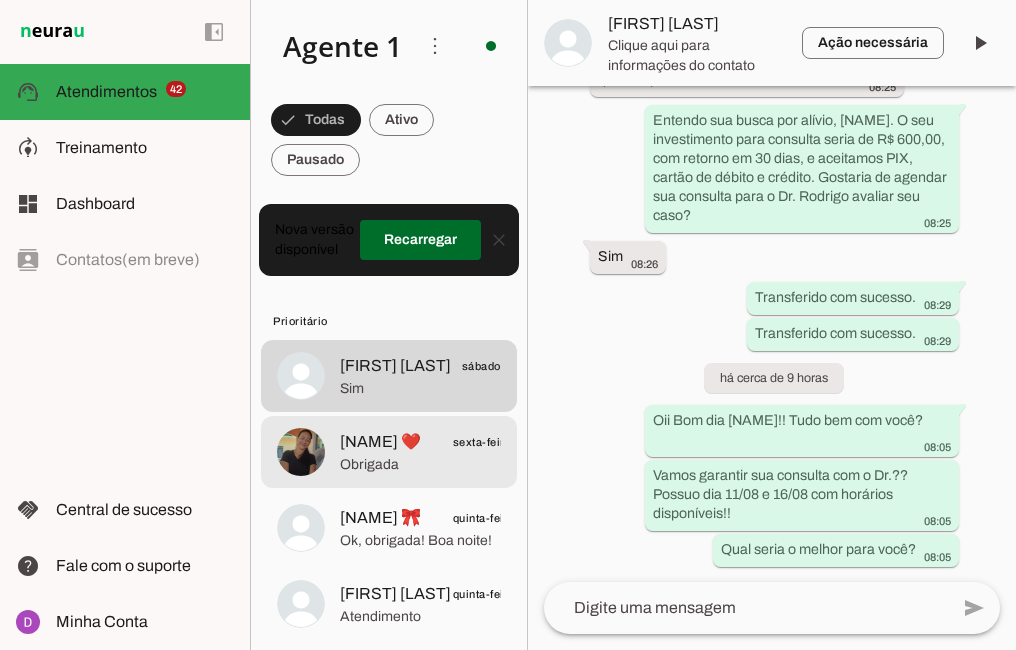 scroll, scrollTop: 1471, scrollLeft: 0, axis: vertical 